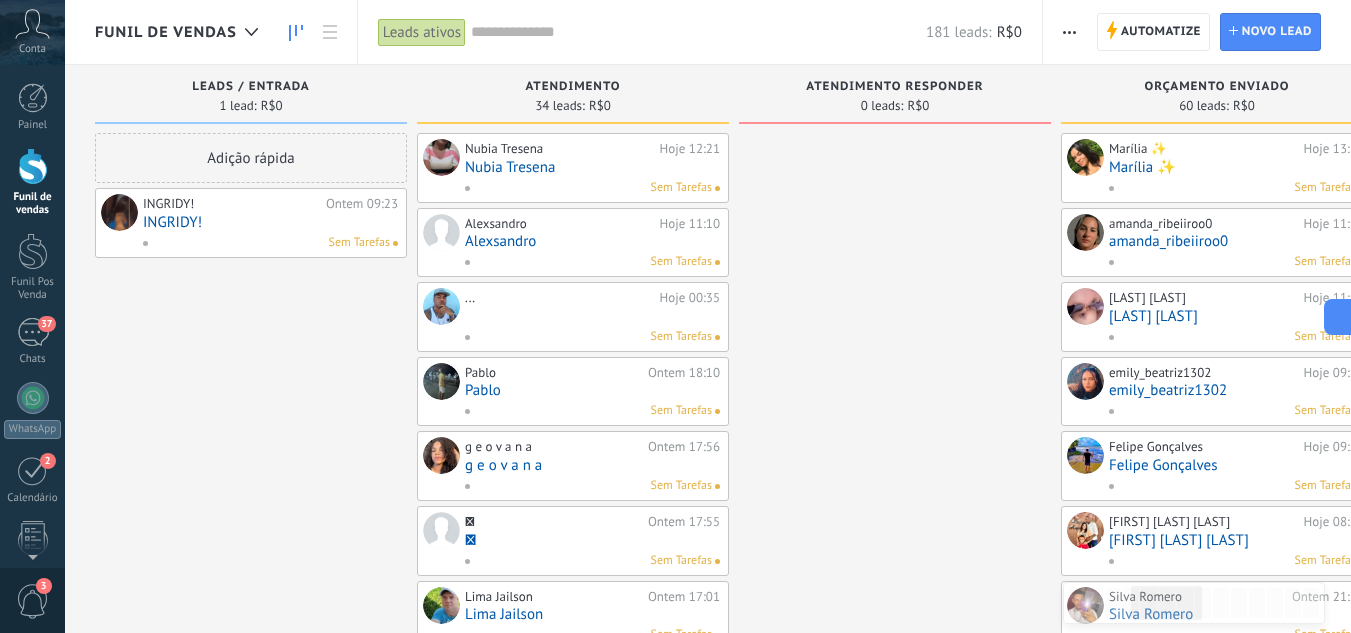 scroll, scrollTop: 0, scrollLeft: 0, axis: both 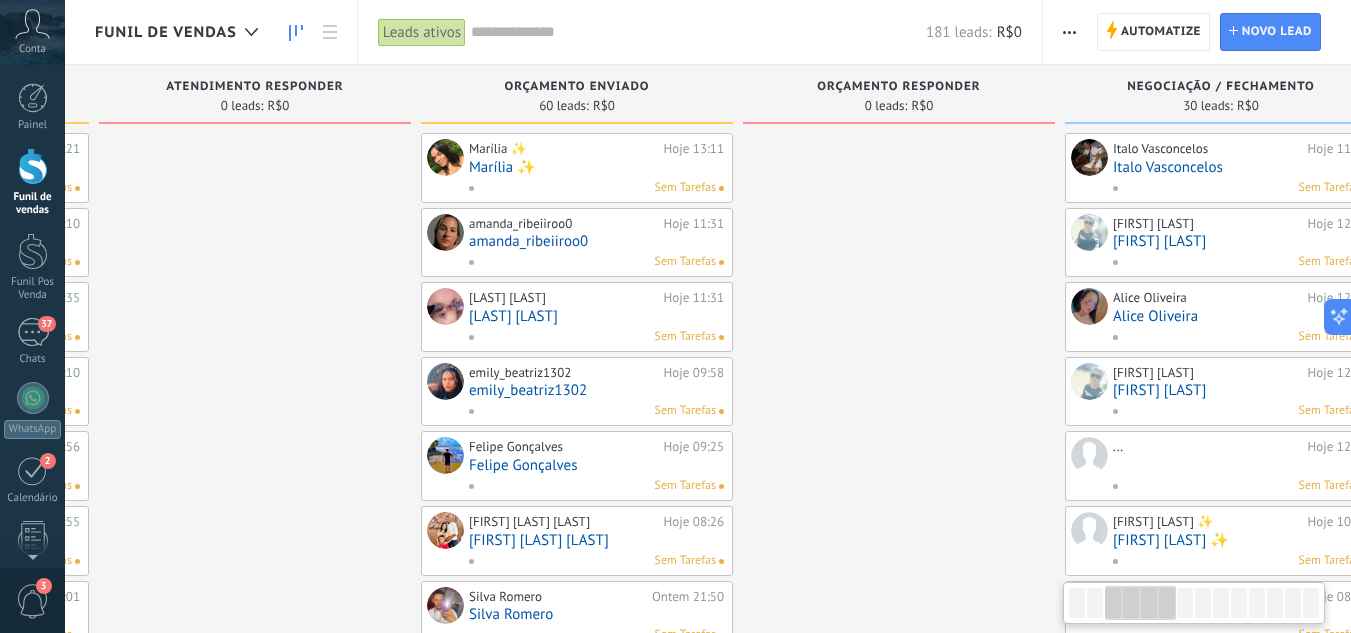 drag, startPoint x: 372, startPoint y: 295, endPoint x: 936, endPoint y: 330, distance: 565.08496 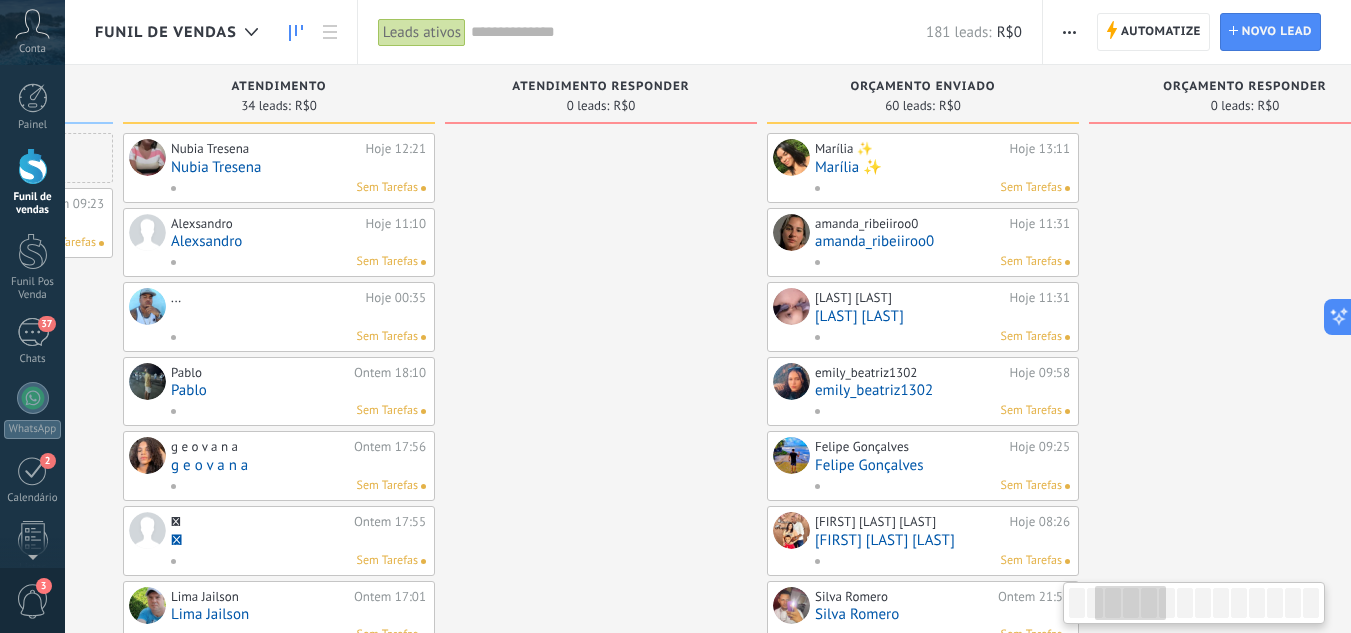 scroll, scrollTop: 0, scrollLeft: 0, axis: both 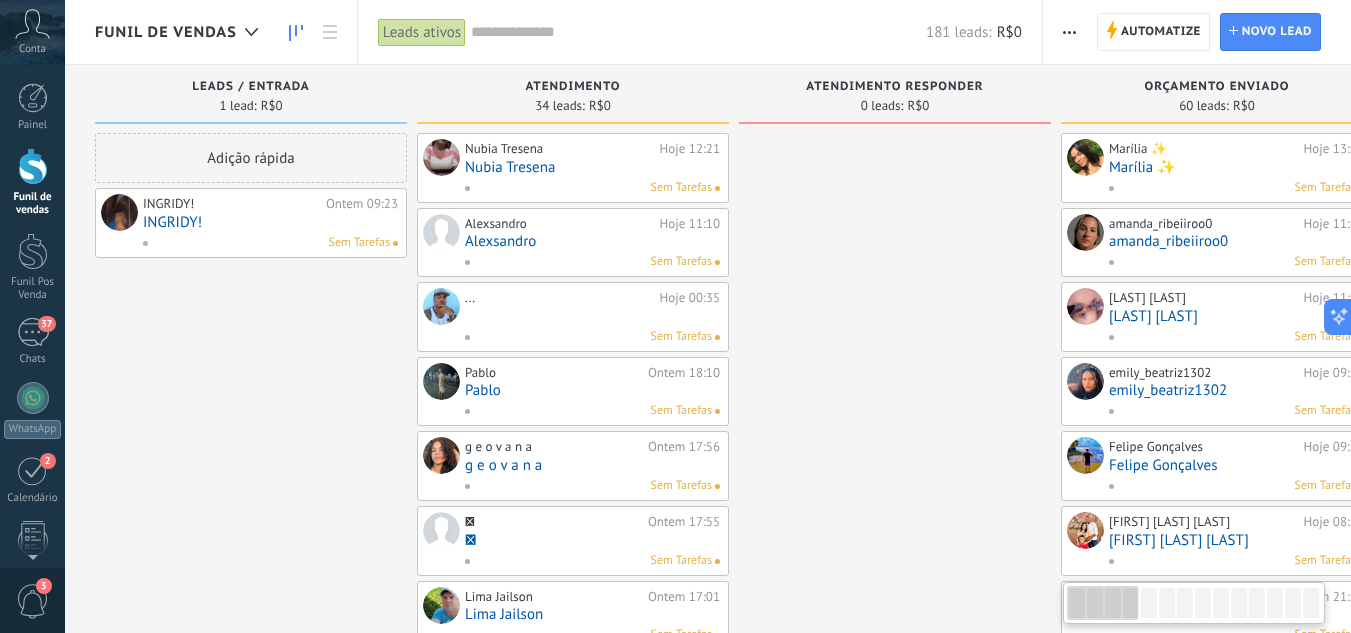 drag, startPoint x: 365, startPoint y: 292, endPoint x: 1365, endPoint y: 358, distance: 1002.17566 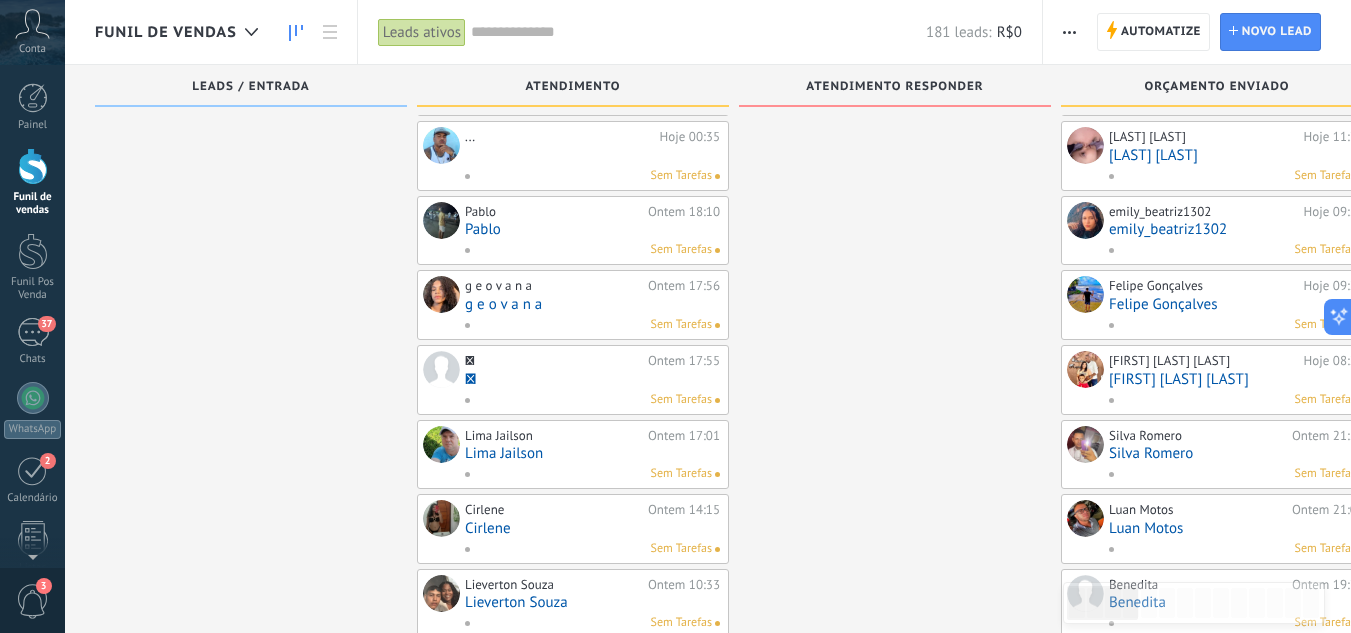 scroll, scrollTop: 0, scrollLeft: 0, axis: both 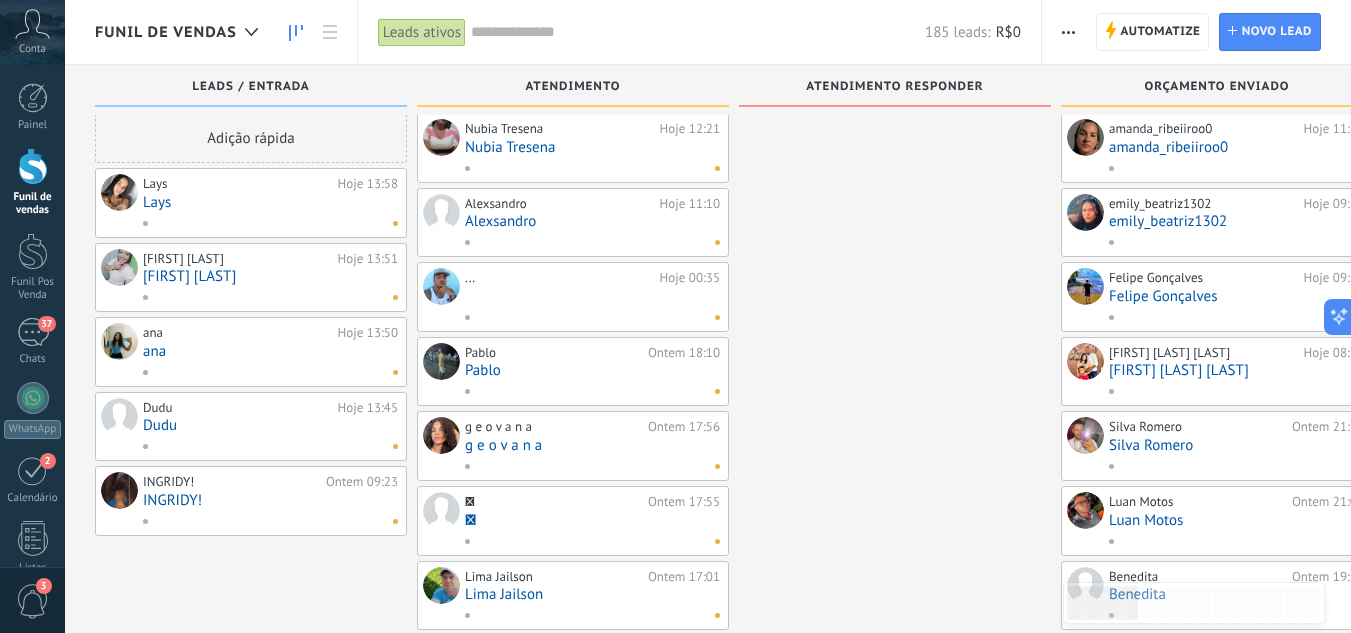 click on "[FIRST] [LAST]" at bounding box center [270, 276] 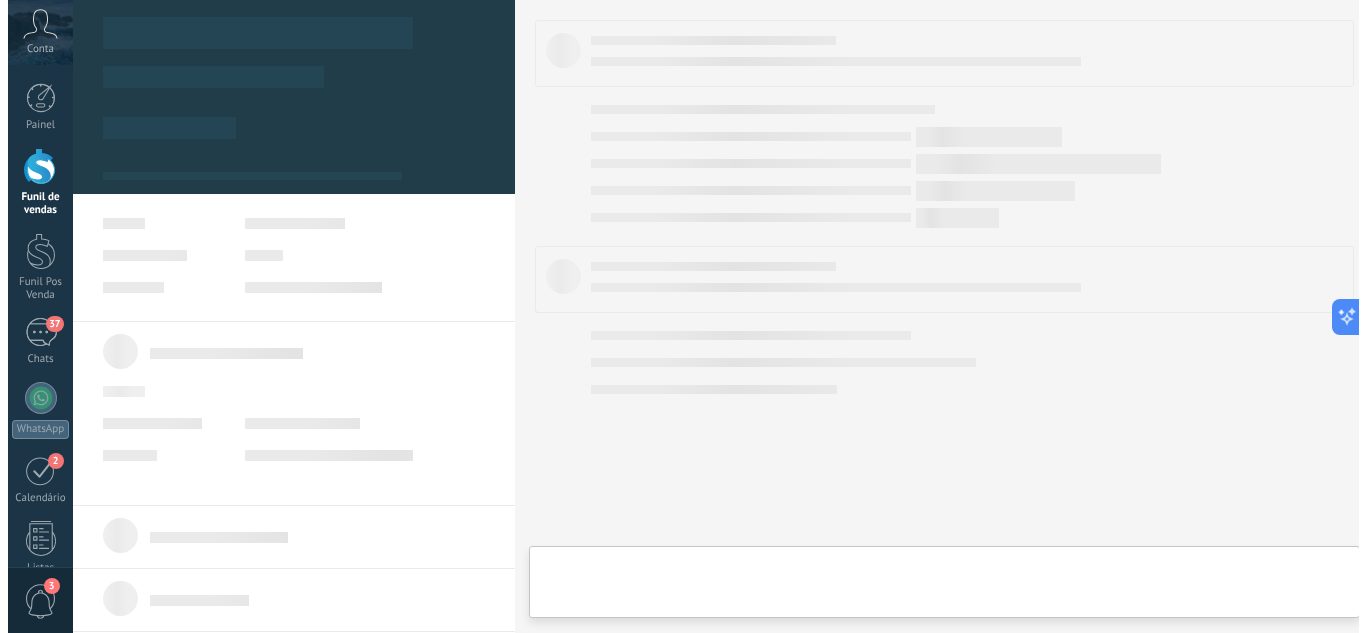 scroll, scrollTop: 0, scrollLeft: 0, axis: both 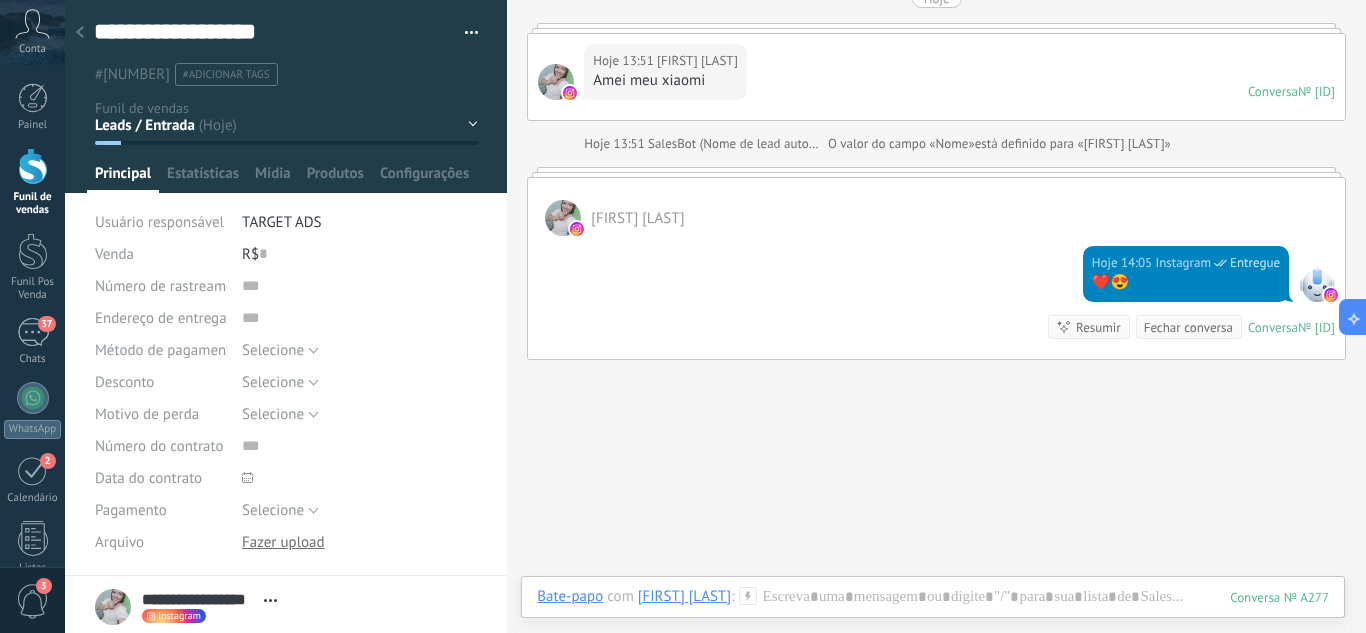 click on "Leads / Entrada
Atendimento
Atendimento Responder
Orçamento Enviado
Orçamento Responder
Negociação / Fechamento
-" at bounding box center (0, 0) 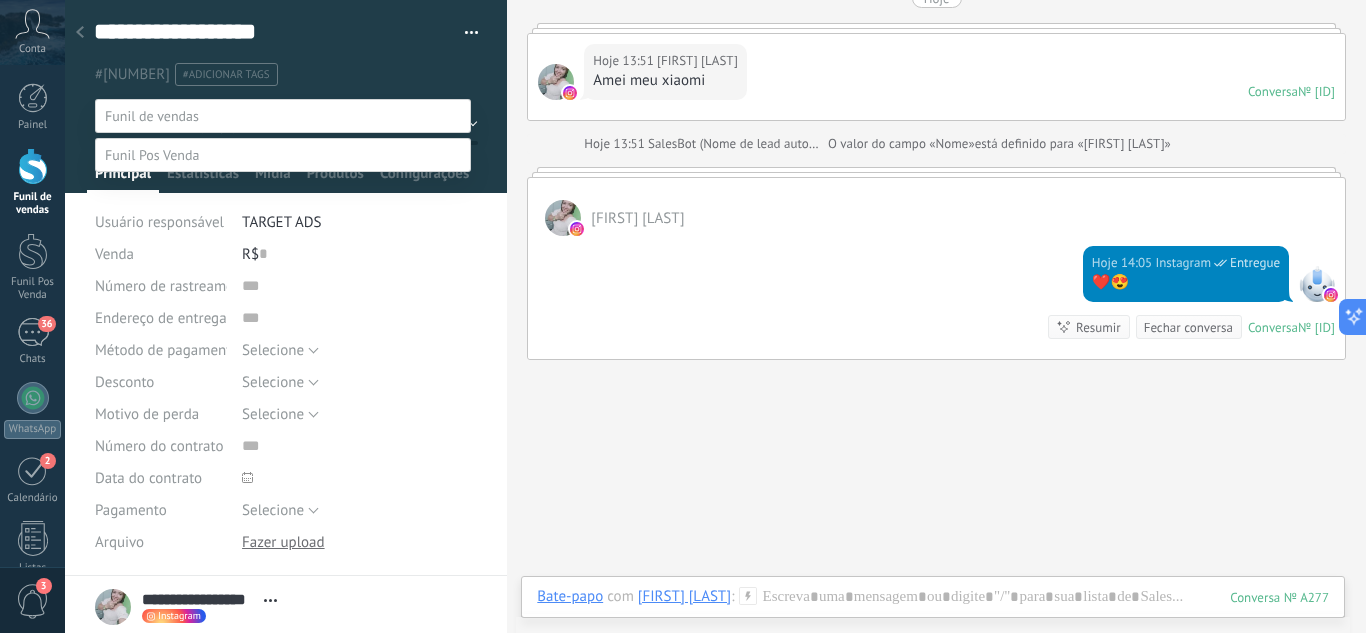 click on "Fechamento (XIAOMI) Whats - Pós-venda" at bounding box center [0, 0] 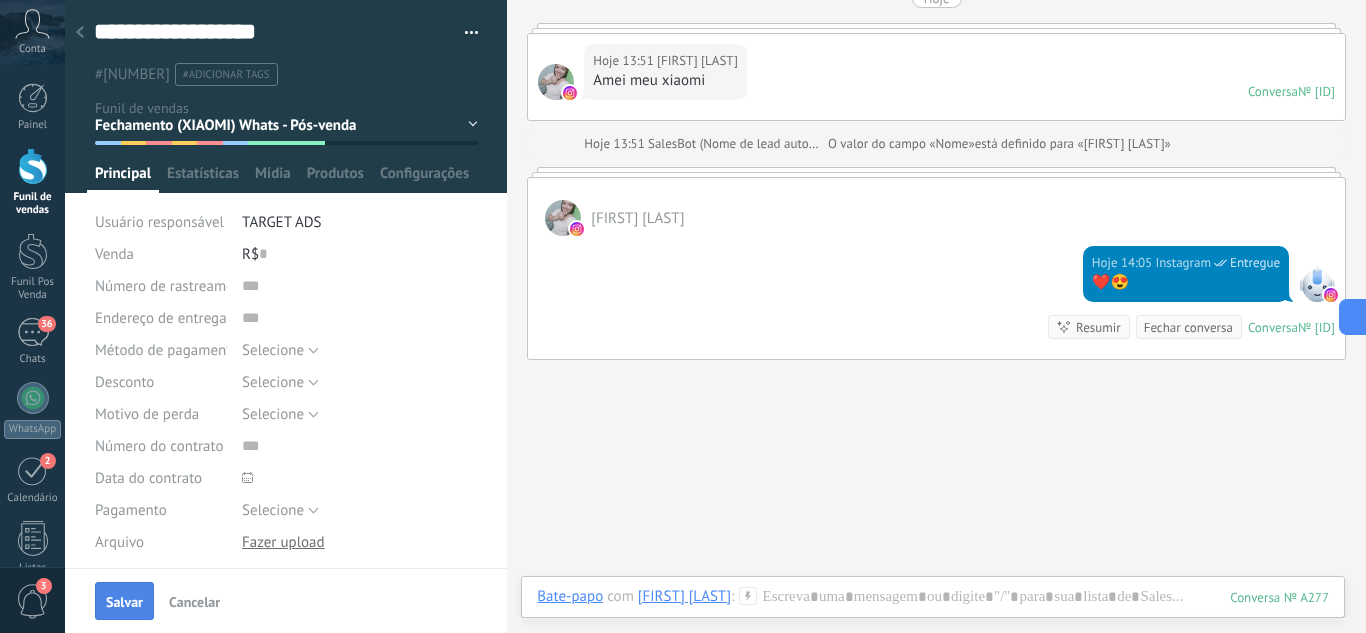 click on "Salvar" at bounding box center [124, 602] 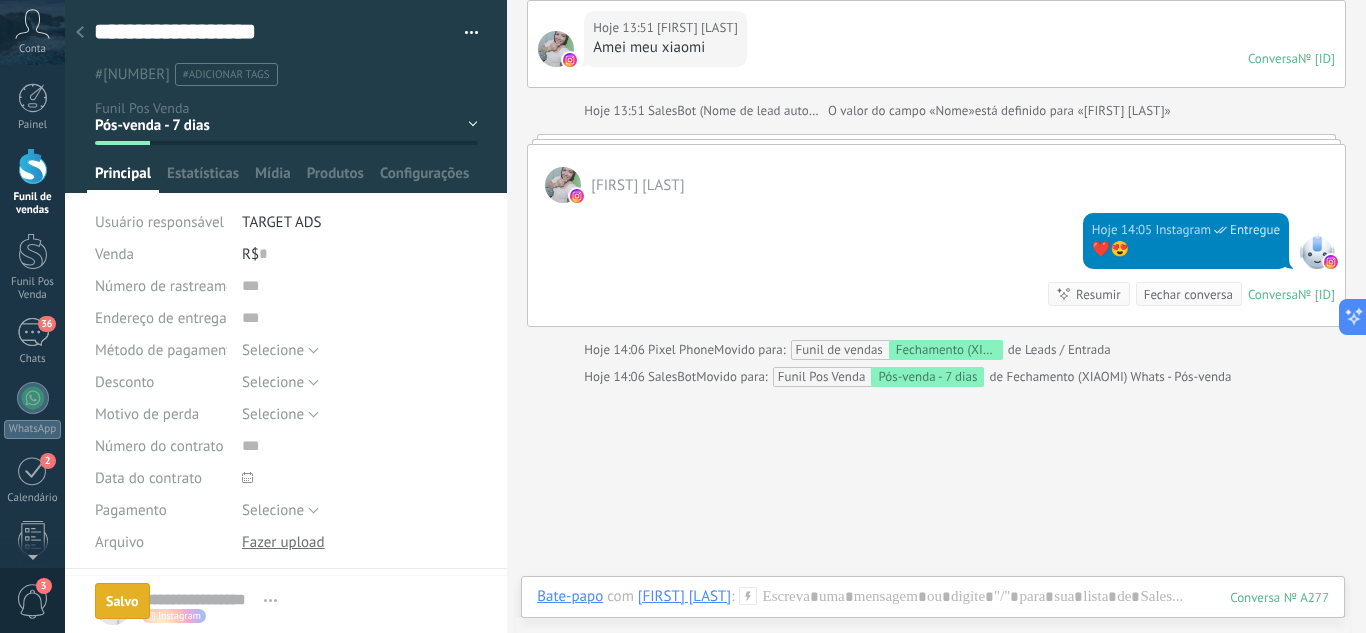 scroll, scrollTop: 660, scrollLeft: 0, axis: vertical 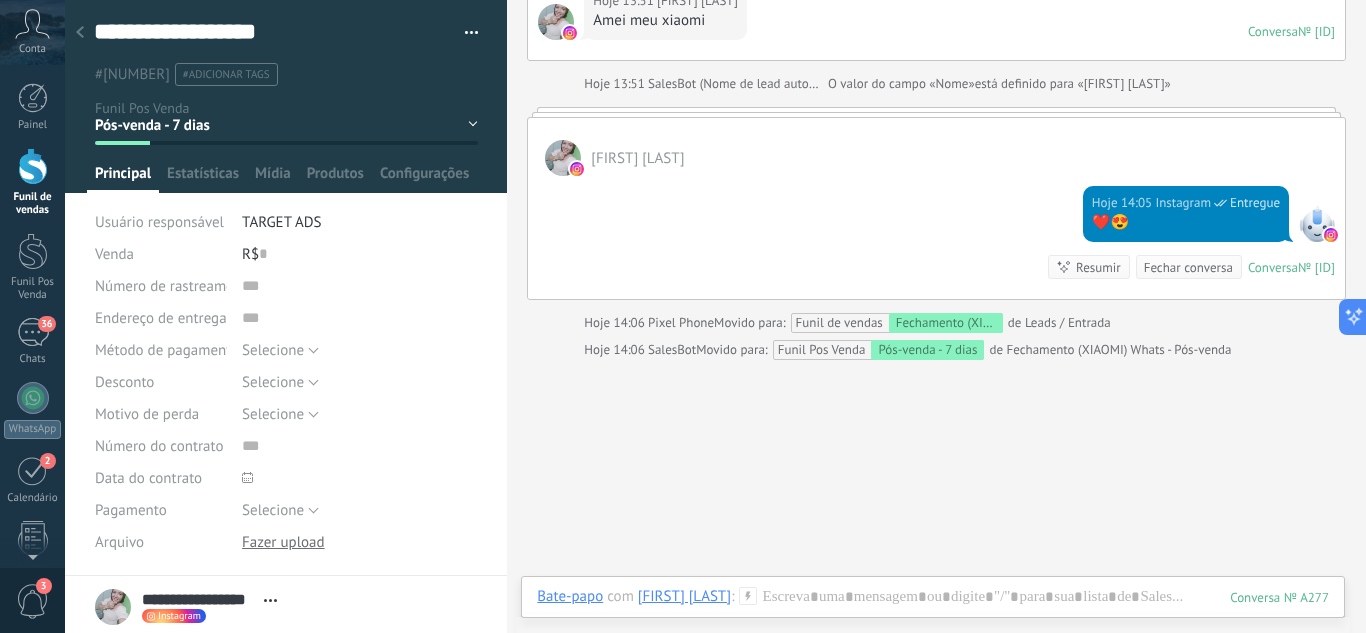 click at bounding box center [33, 166] 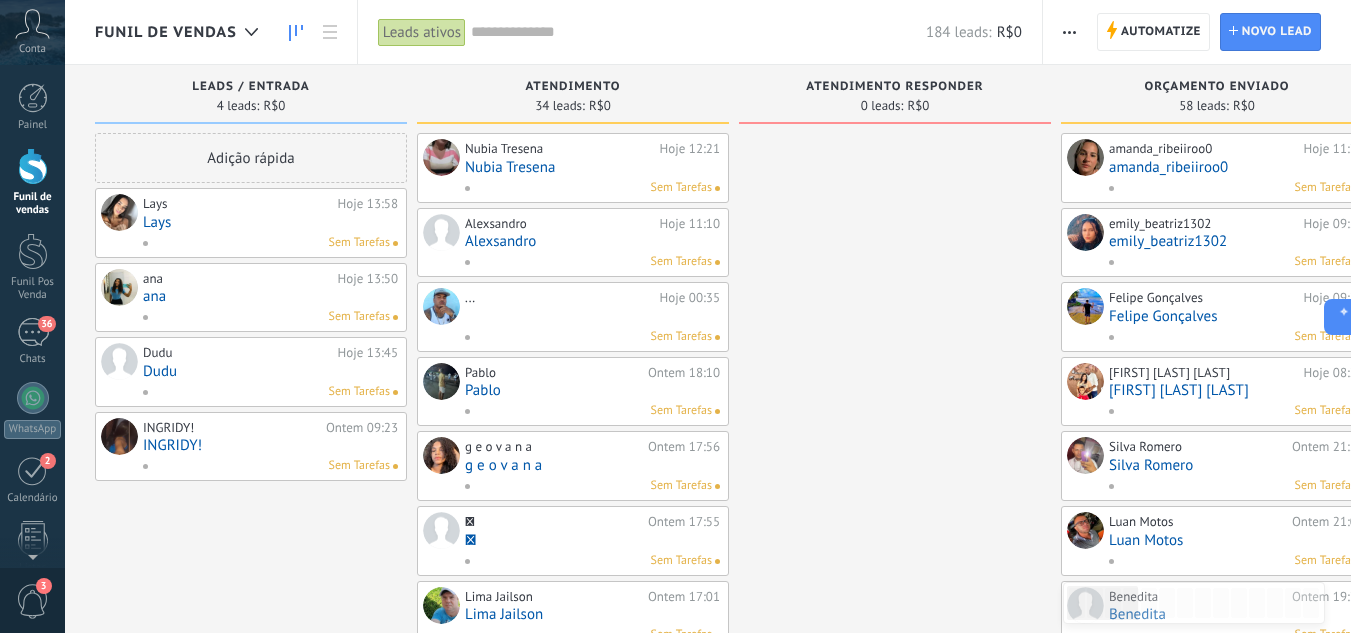 click on "Lays" at bounding box center [270, 222] 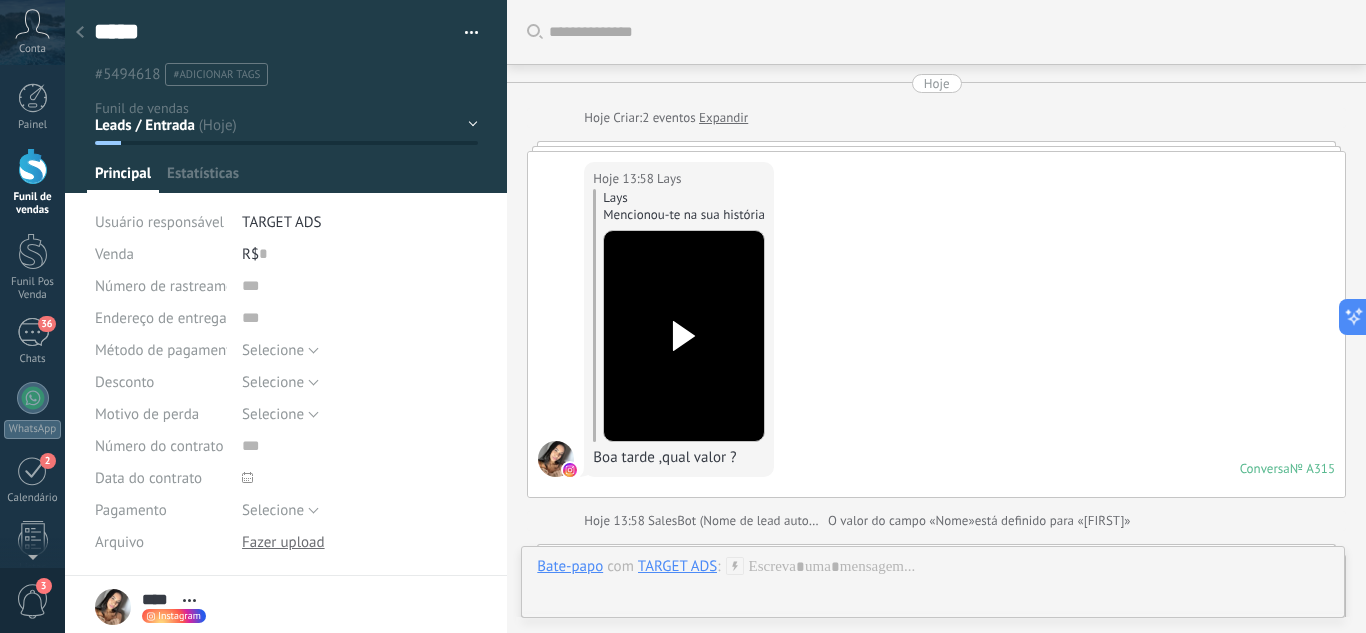 scroll, scrollTop: 30, scrollLeft: 0, axis: vertical 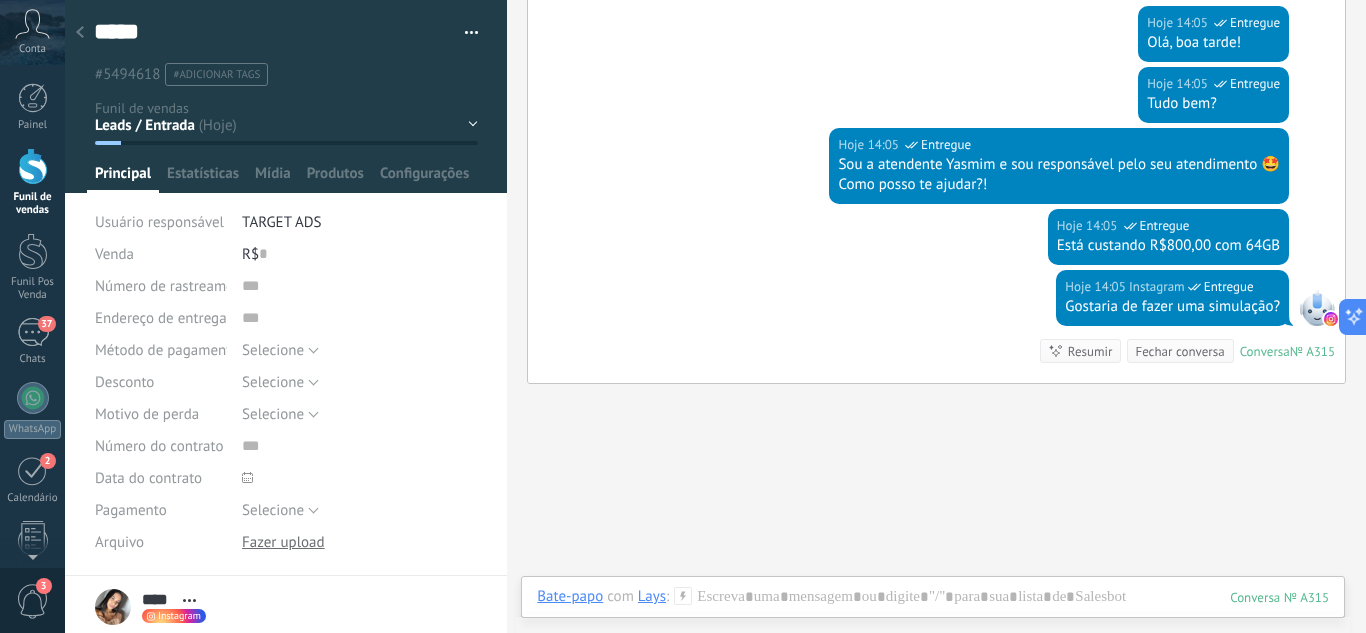 click at bounding box center (33, 166) 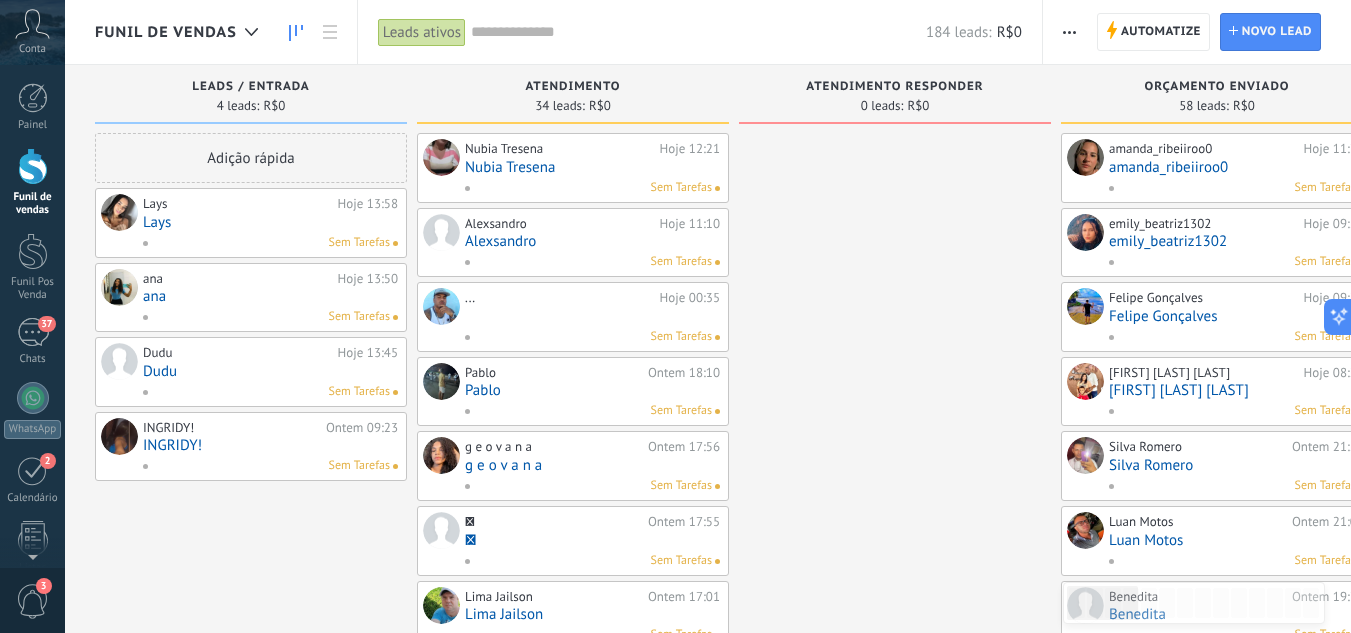 click on "ana" at bounding box center [270, 296] 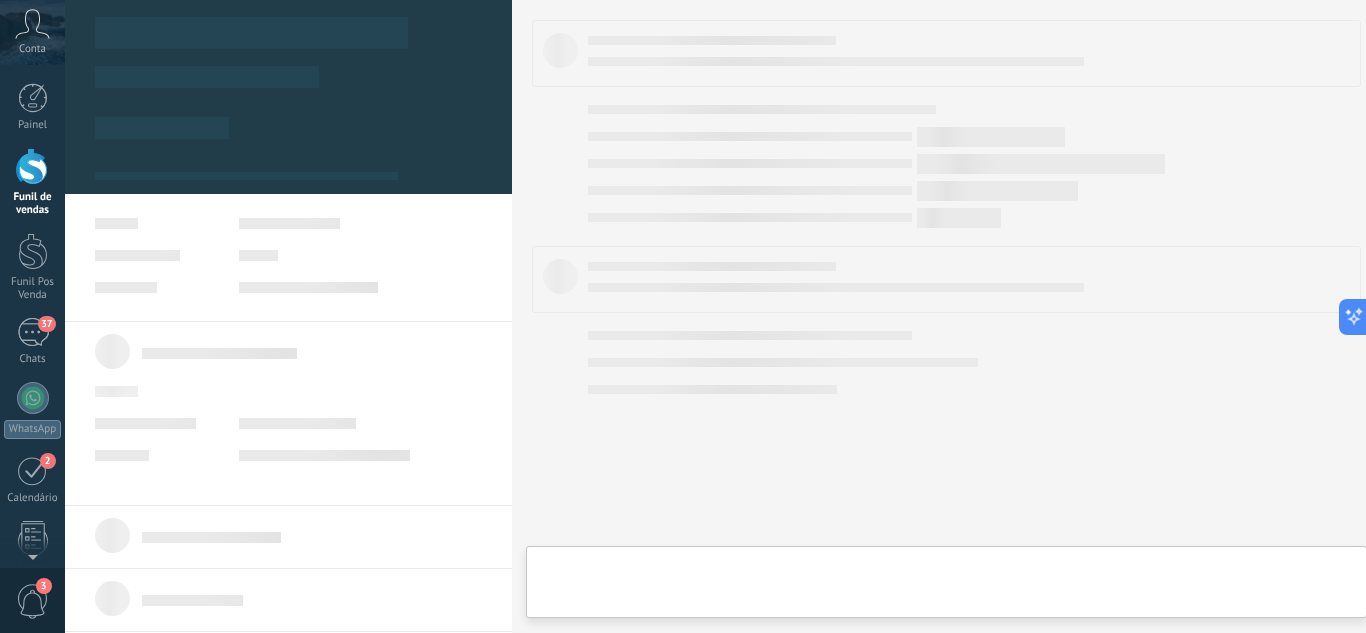 type on "***" 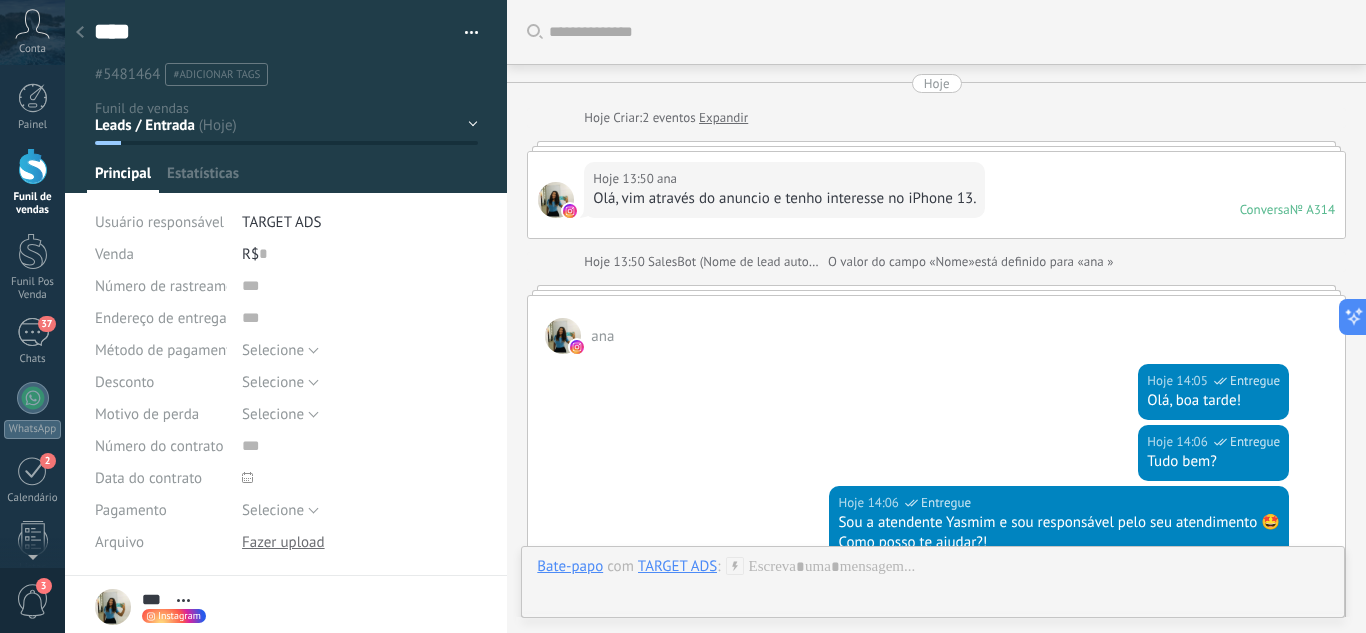 scroll, scrollTop: 30, scrollLeft: 0, axis: vertical 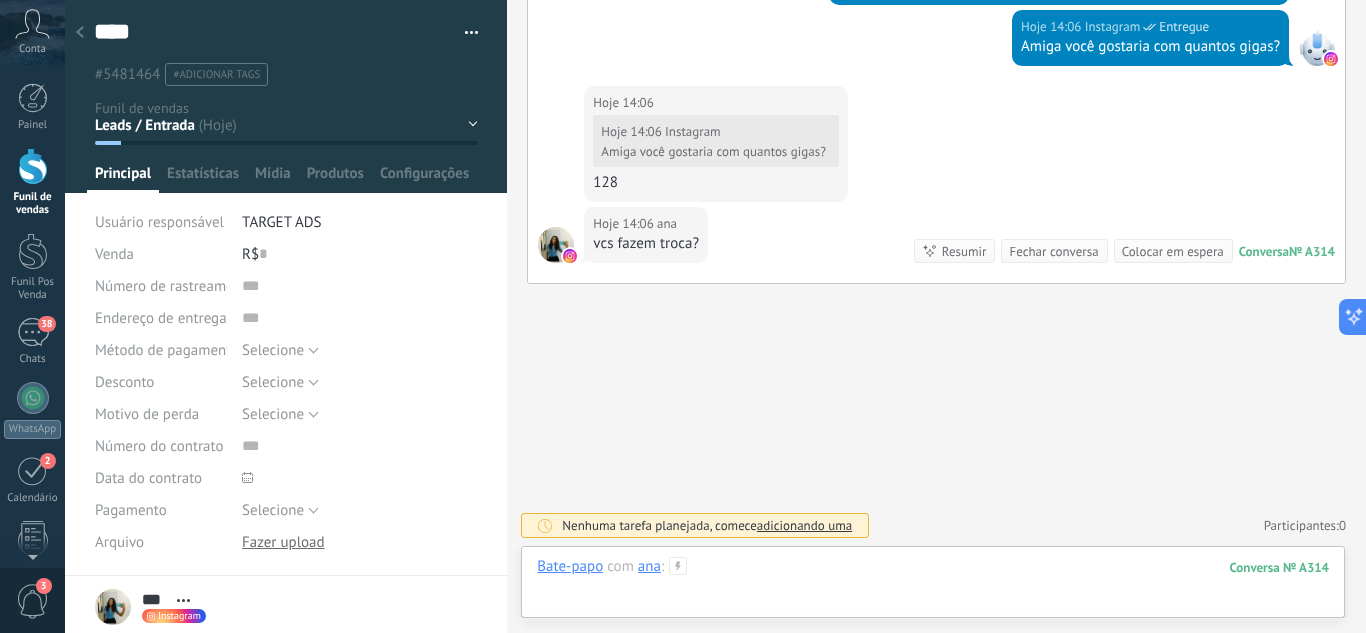 click at bounding box center (933, 587) 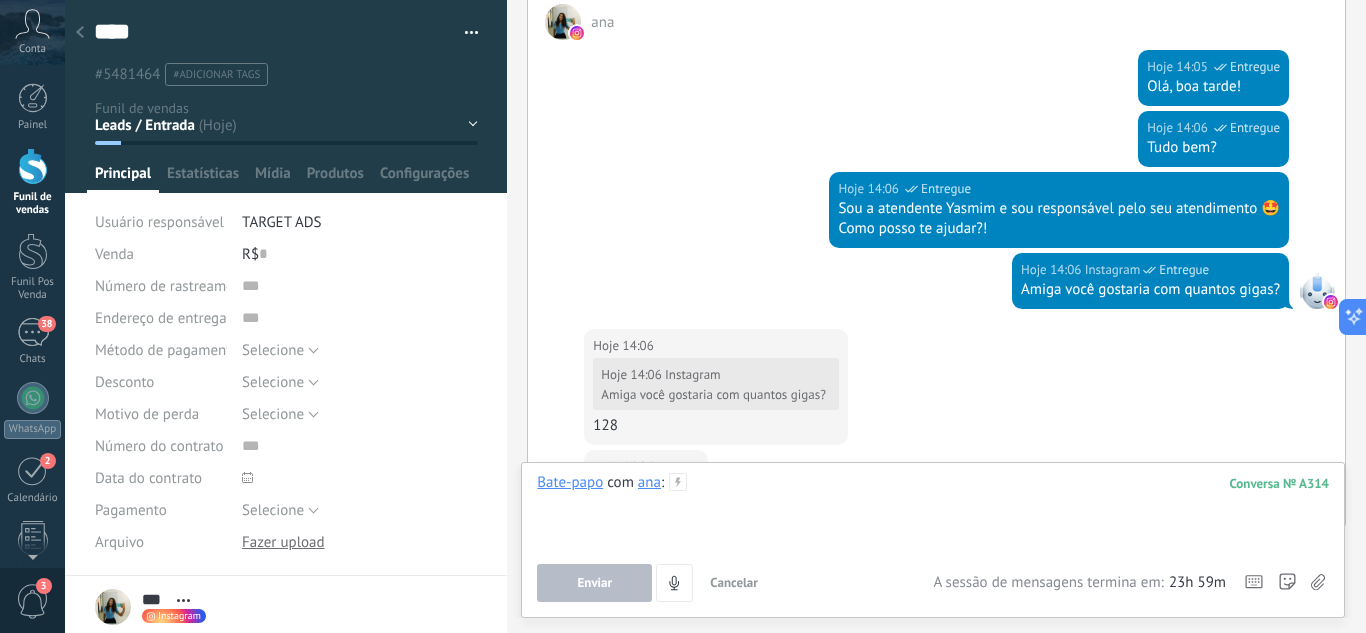 scroll, scrollTop: 557, scrollLeft: 0, axis: vertical 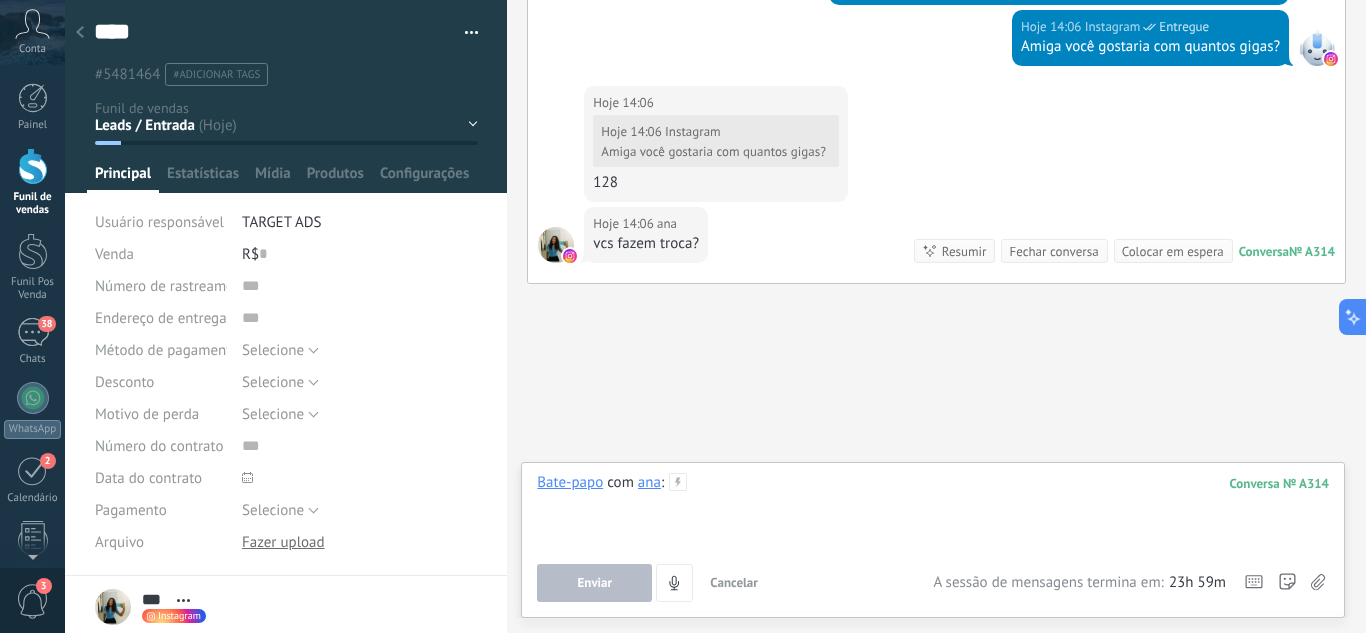 click at bounding box center (933, 511) 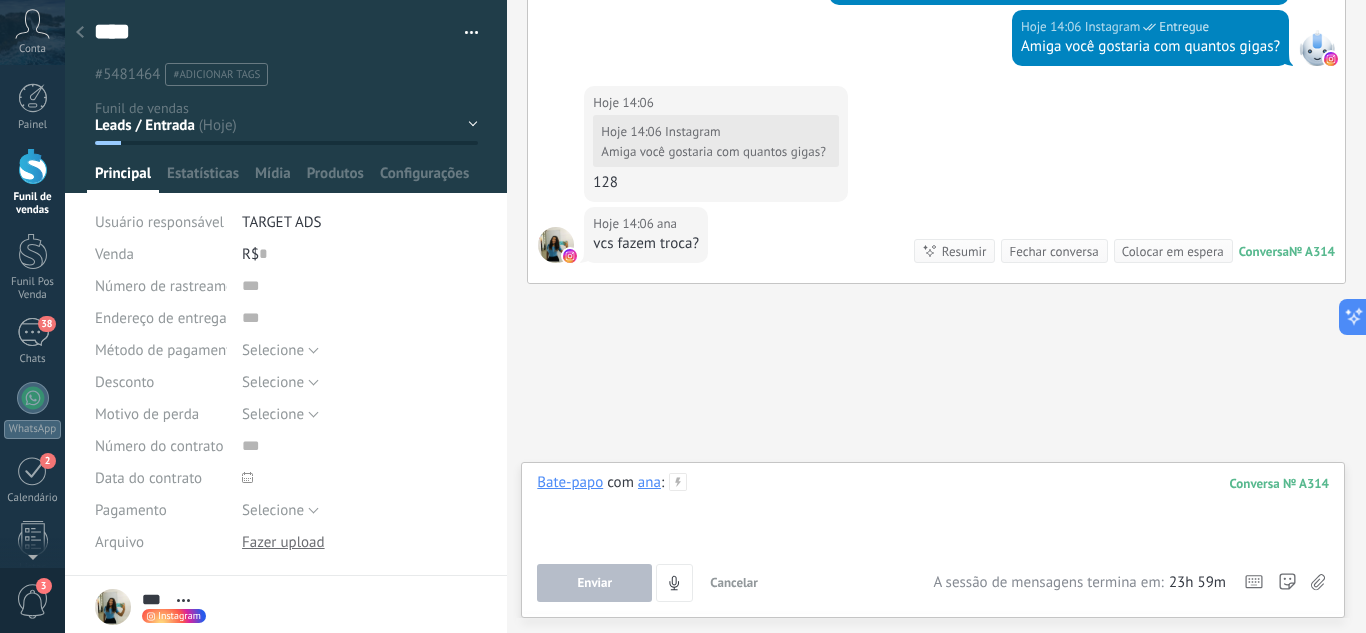 type 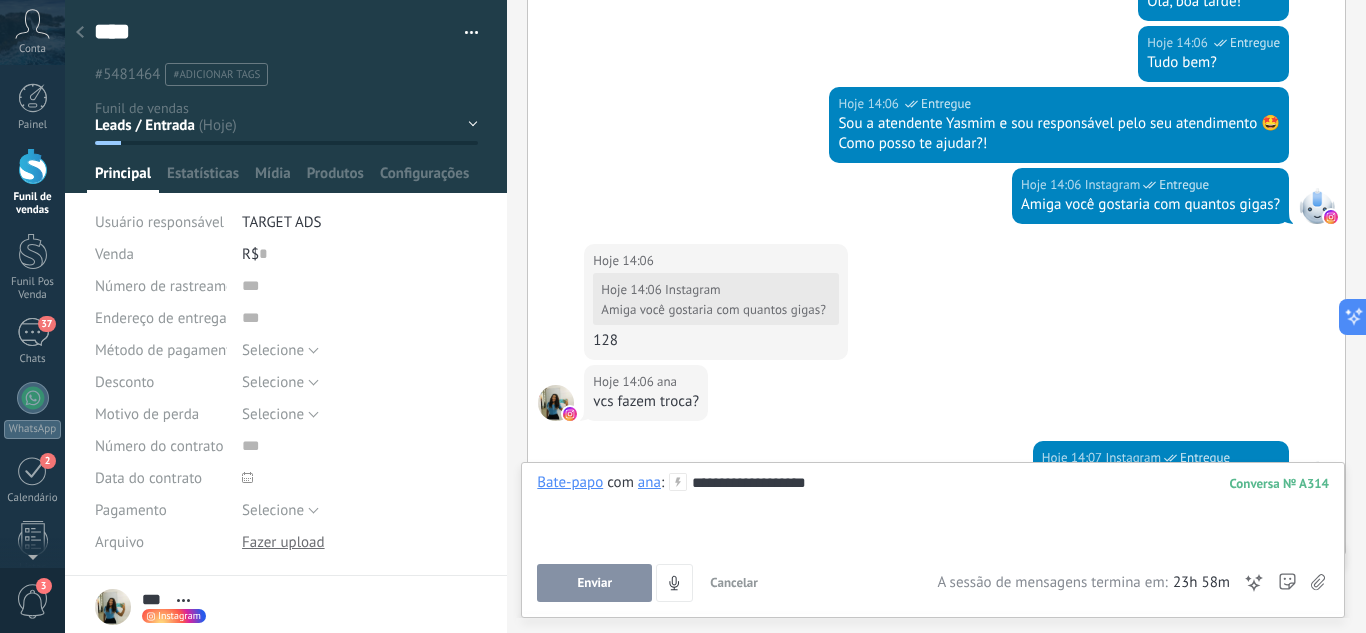 scroll, scrollTop: 670, scrollLeft: 0, axis: vertical 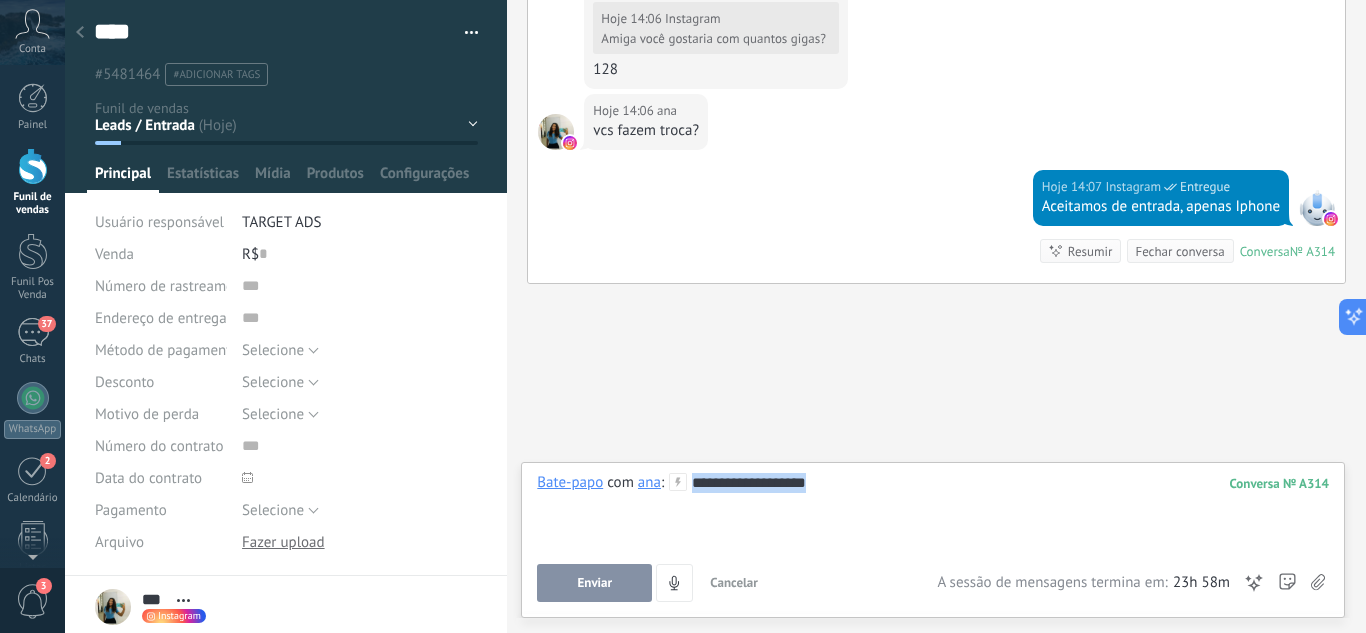 drag, startPoint x: 861, startPoint y: 490, endPoint x: 673, endPoint y: 482, distance: 188.17014 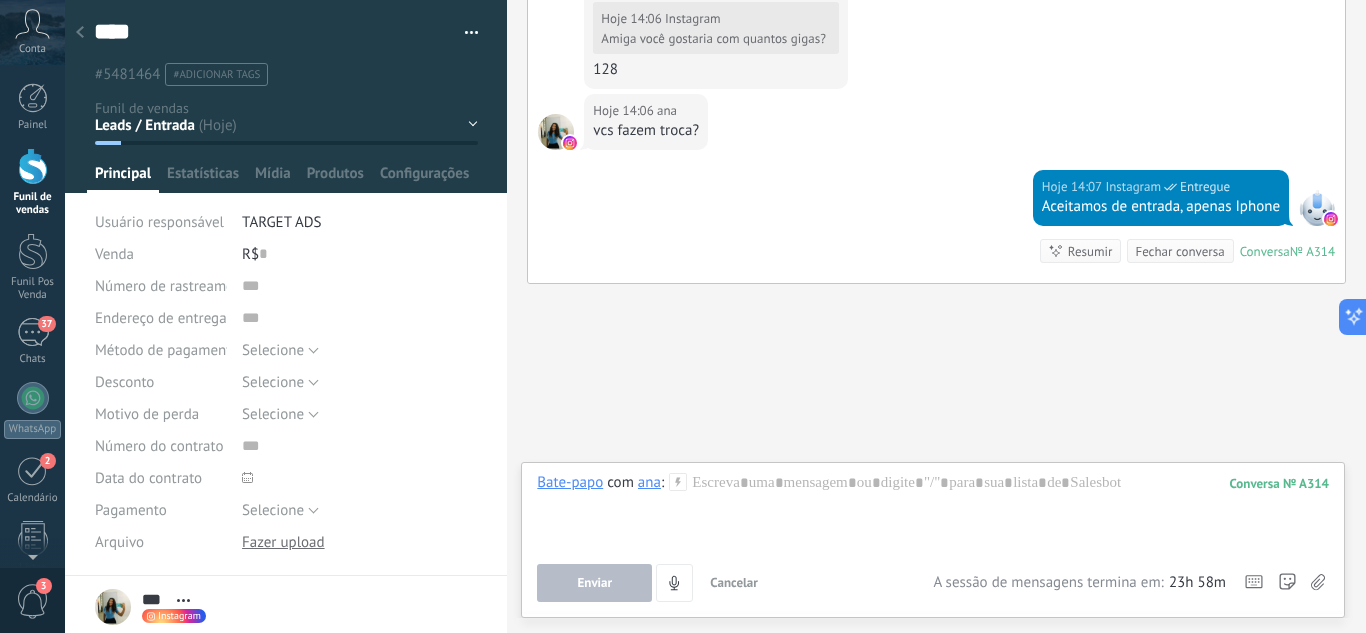 click 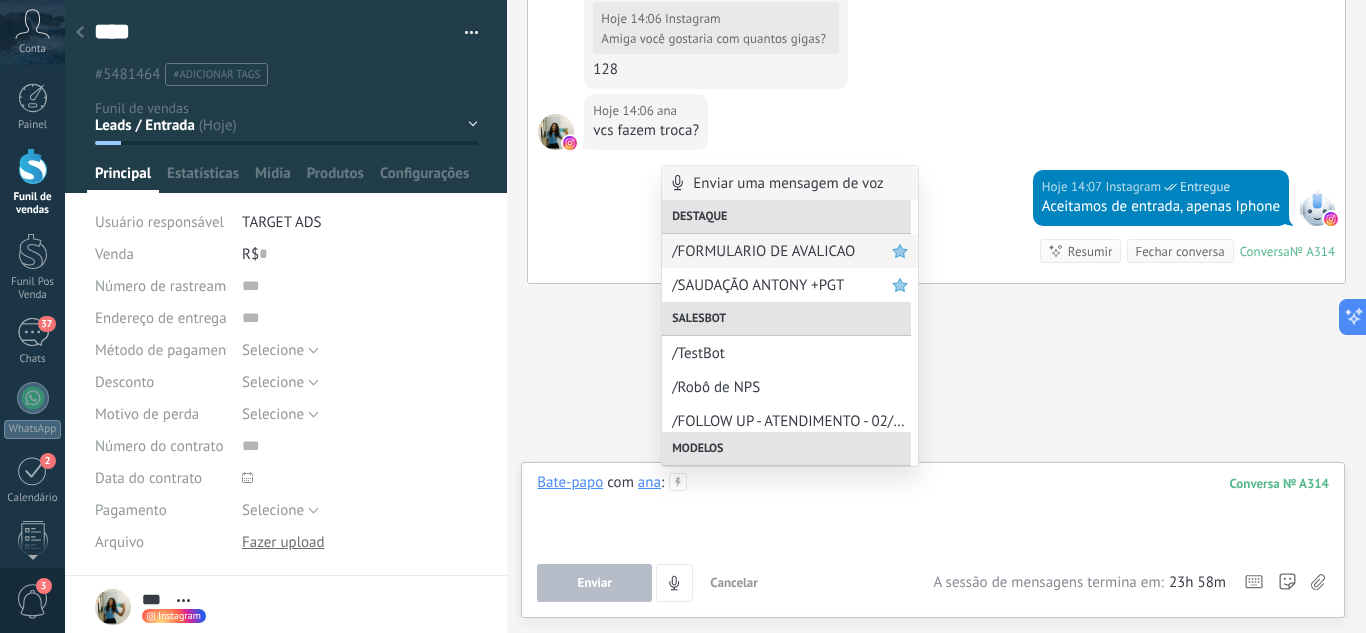 scroll, scrollTop: 709, scrollLeft: 0, axis: vertical 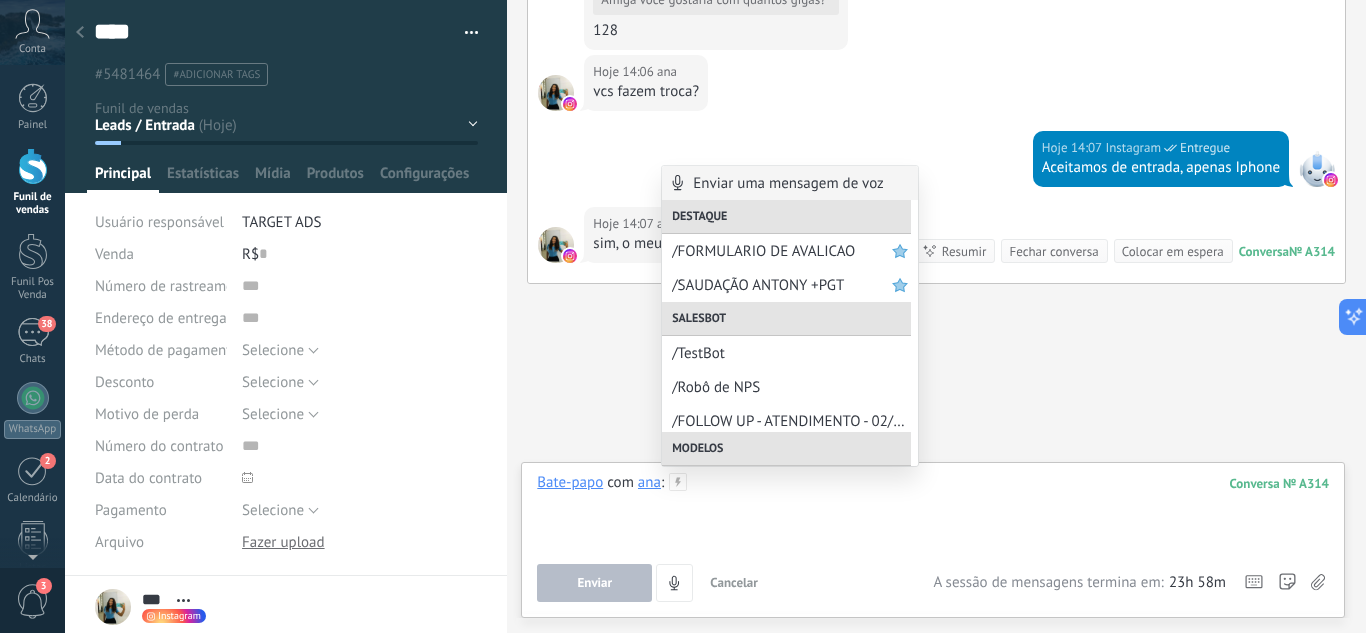 click at bounding box center [933, 511] 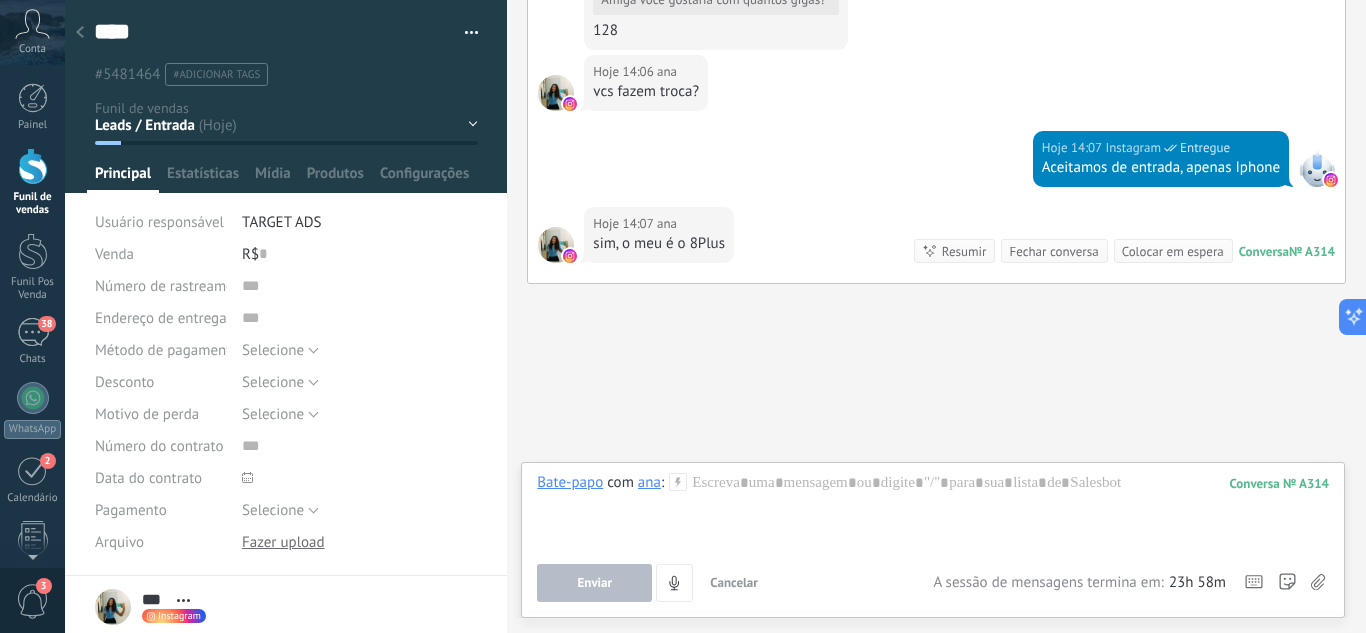 click 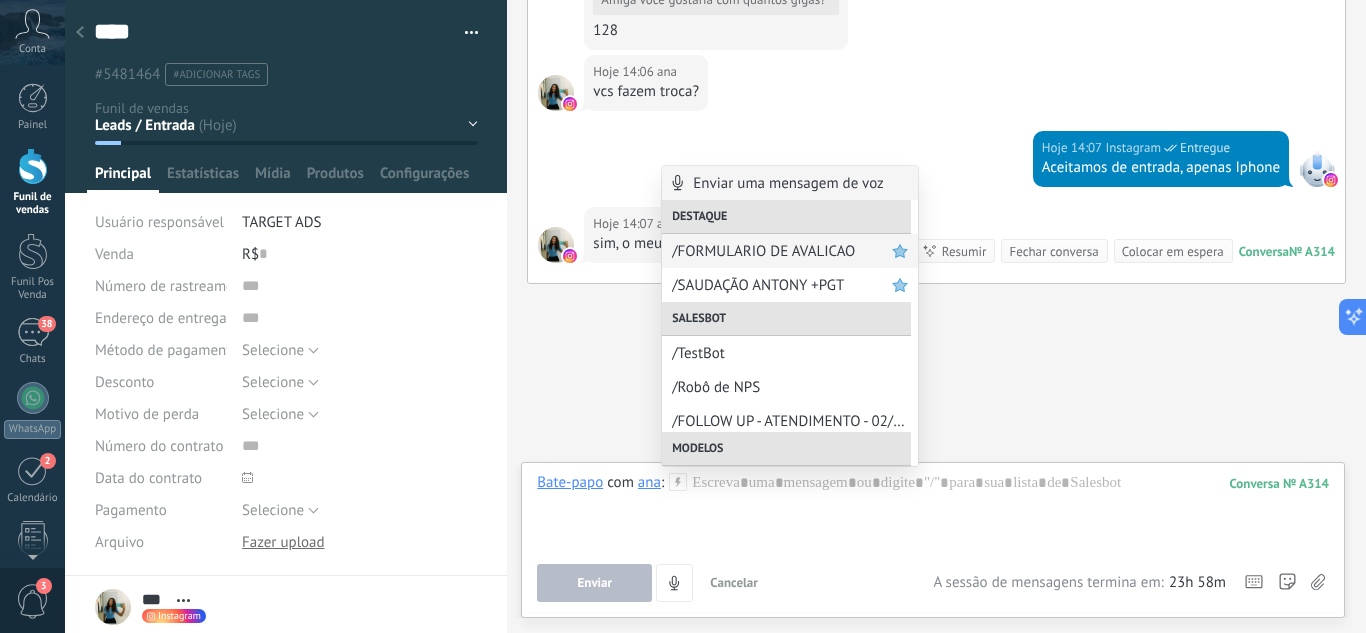 click on "/FORMULARIO DE AVALICAO" at bounding box center [782, 251] 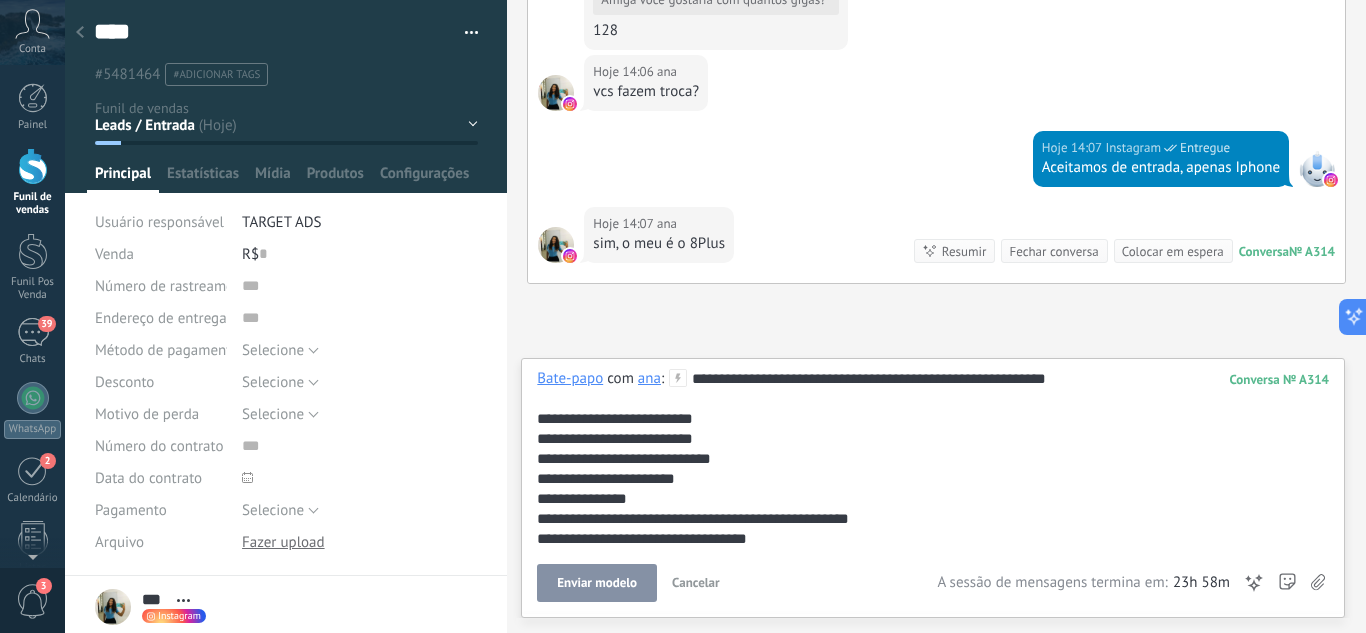 click on "Enviar modelo" at bounding box center (597, 583) 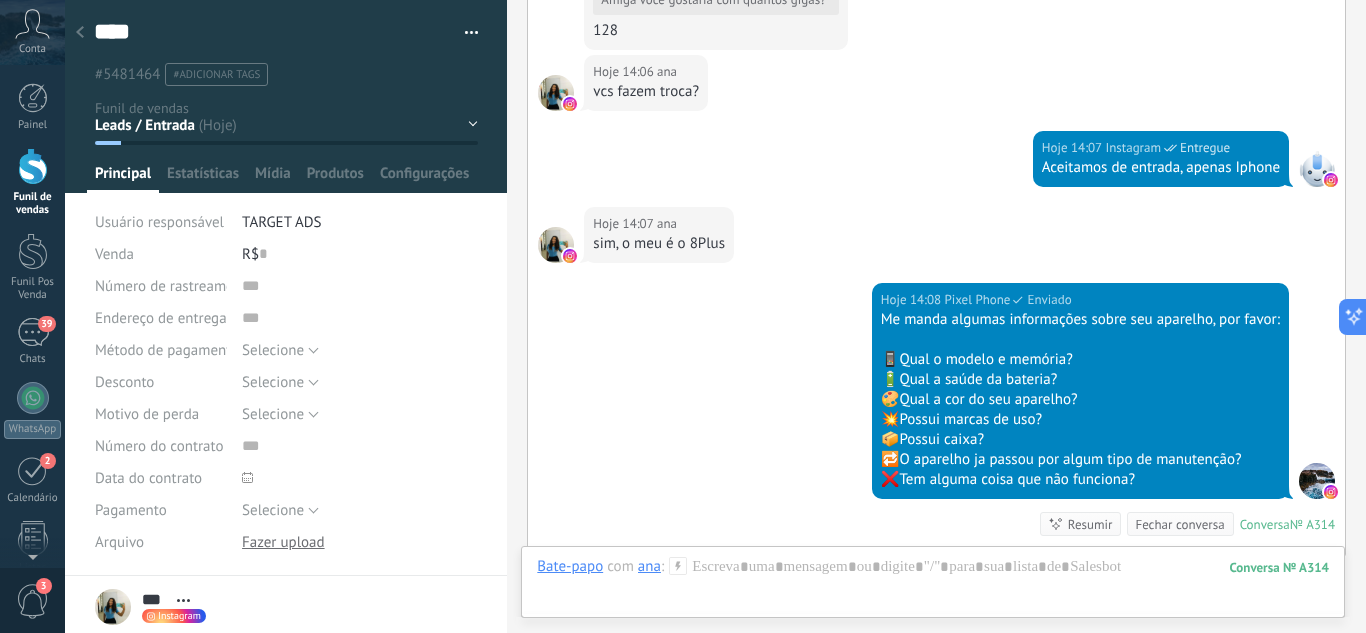 scroll, scrollTop: 982, scrollLeft: 0, axis: vertical 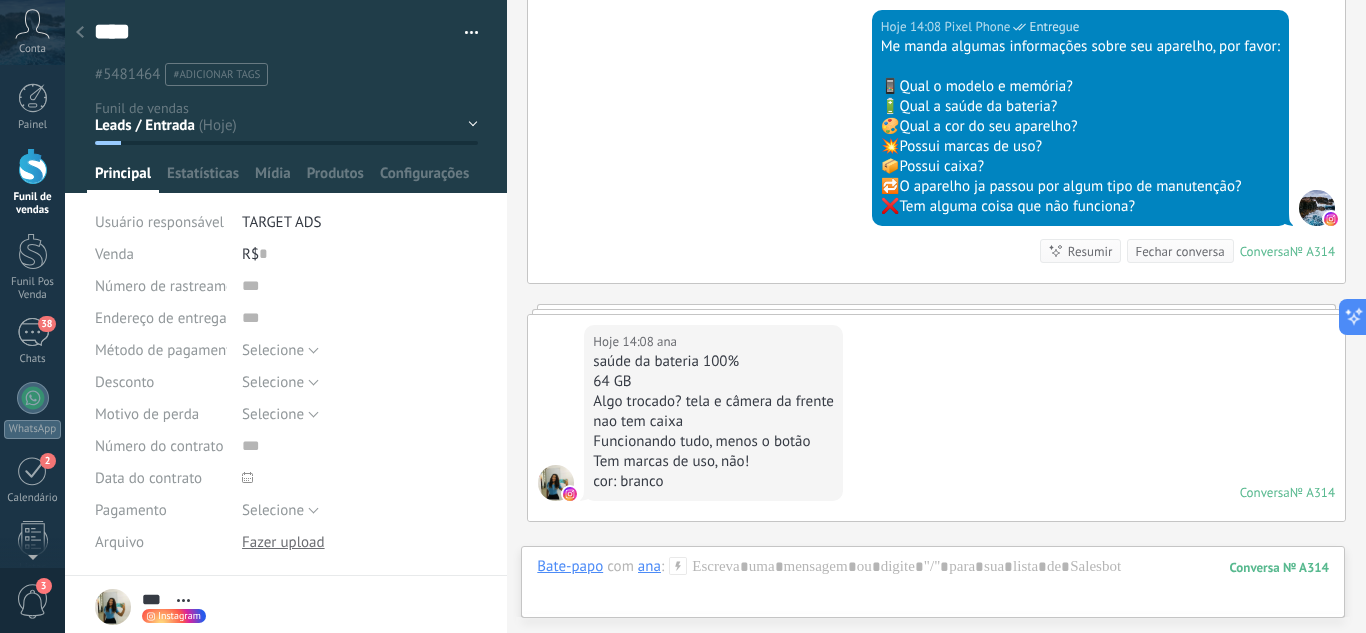 click at bounding box center [33, 166] 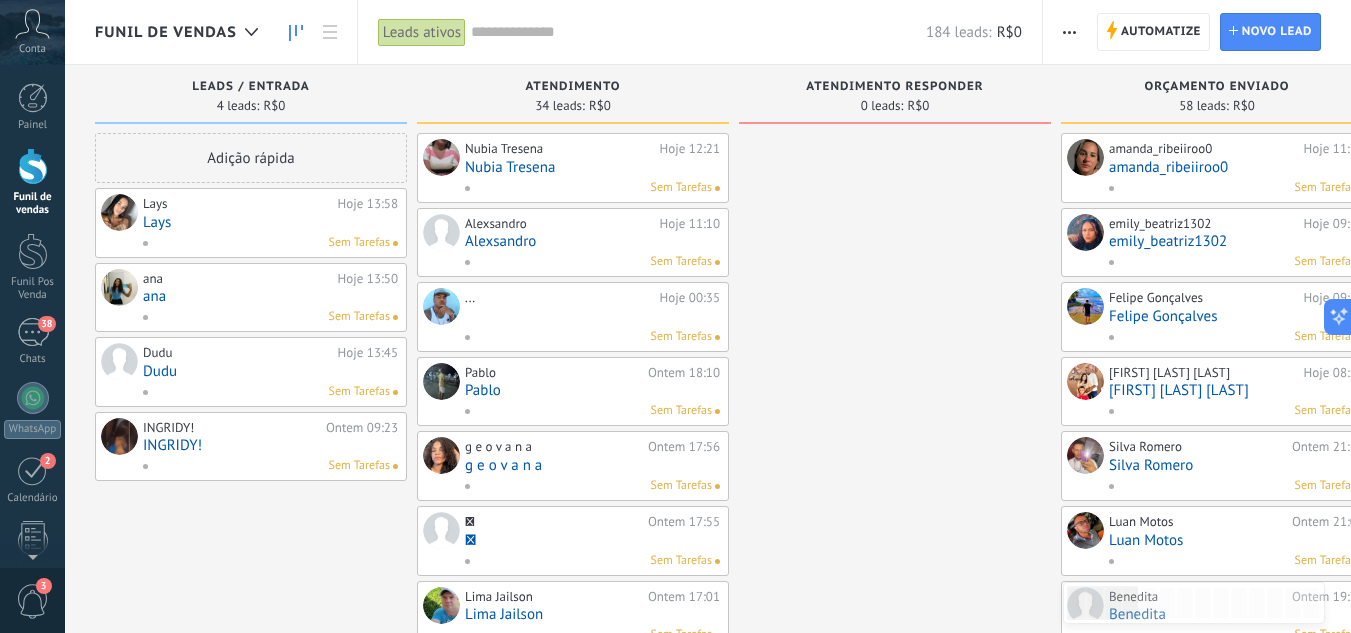 click on "Dudu" at bounding box center [270, 371] 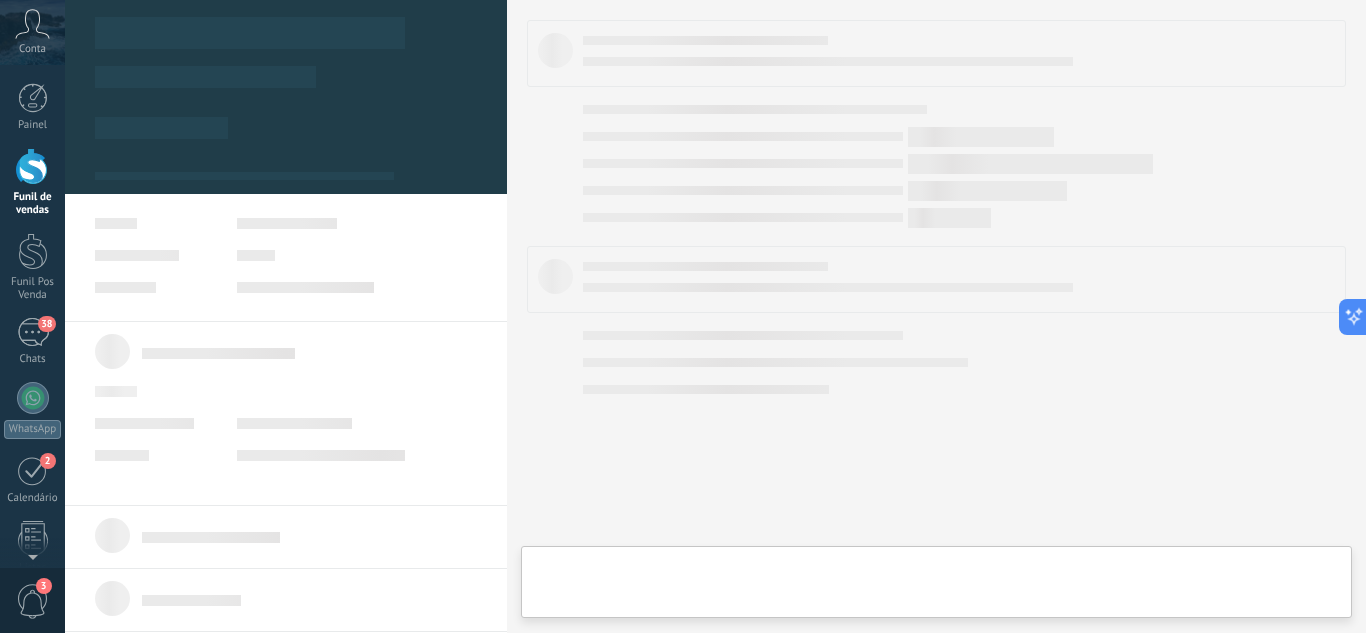 type on "****" 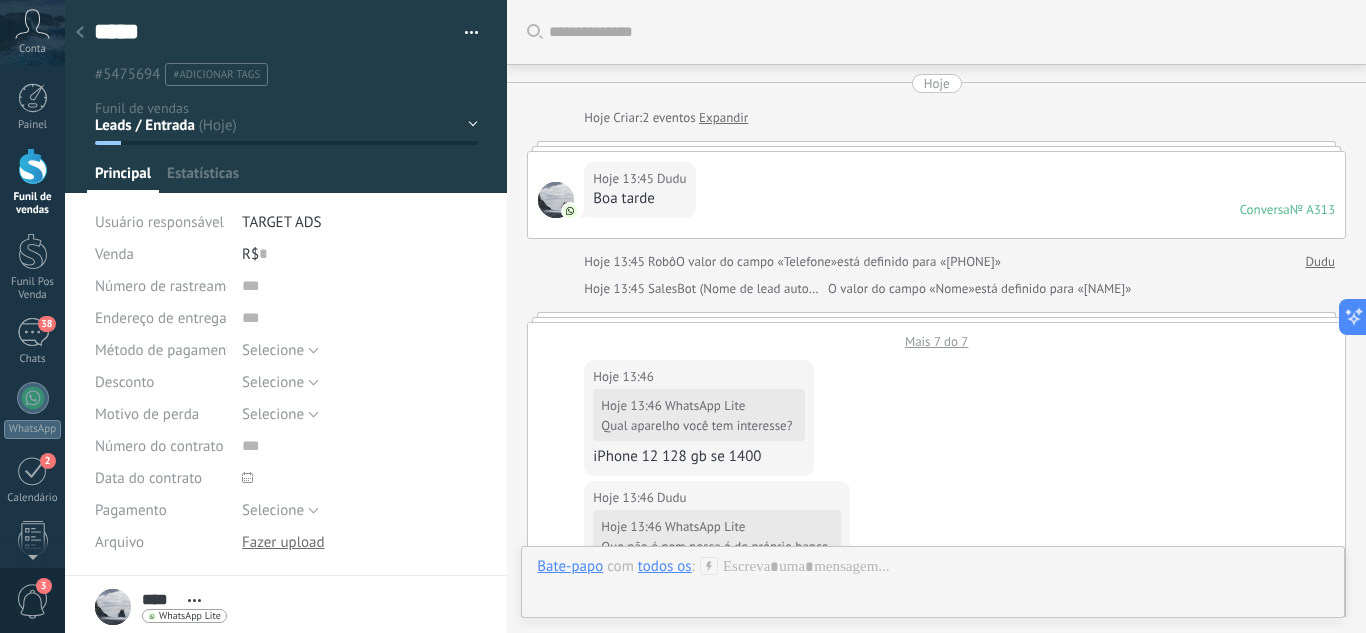 scroll, scrollTop: 30, scrollLeft: 0, axis: vertical 